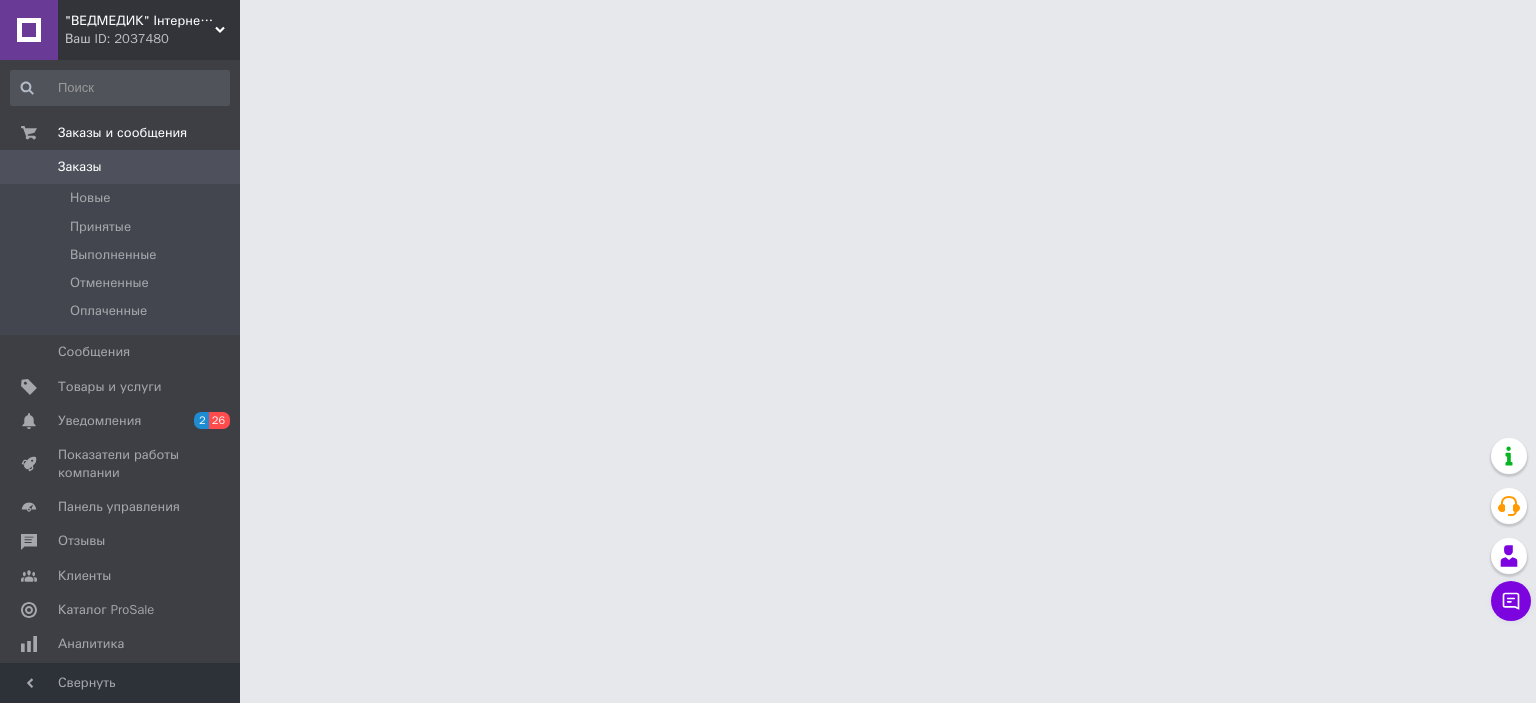scroll, scrollTop: 0, scrollLeft: 0, axis: both 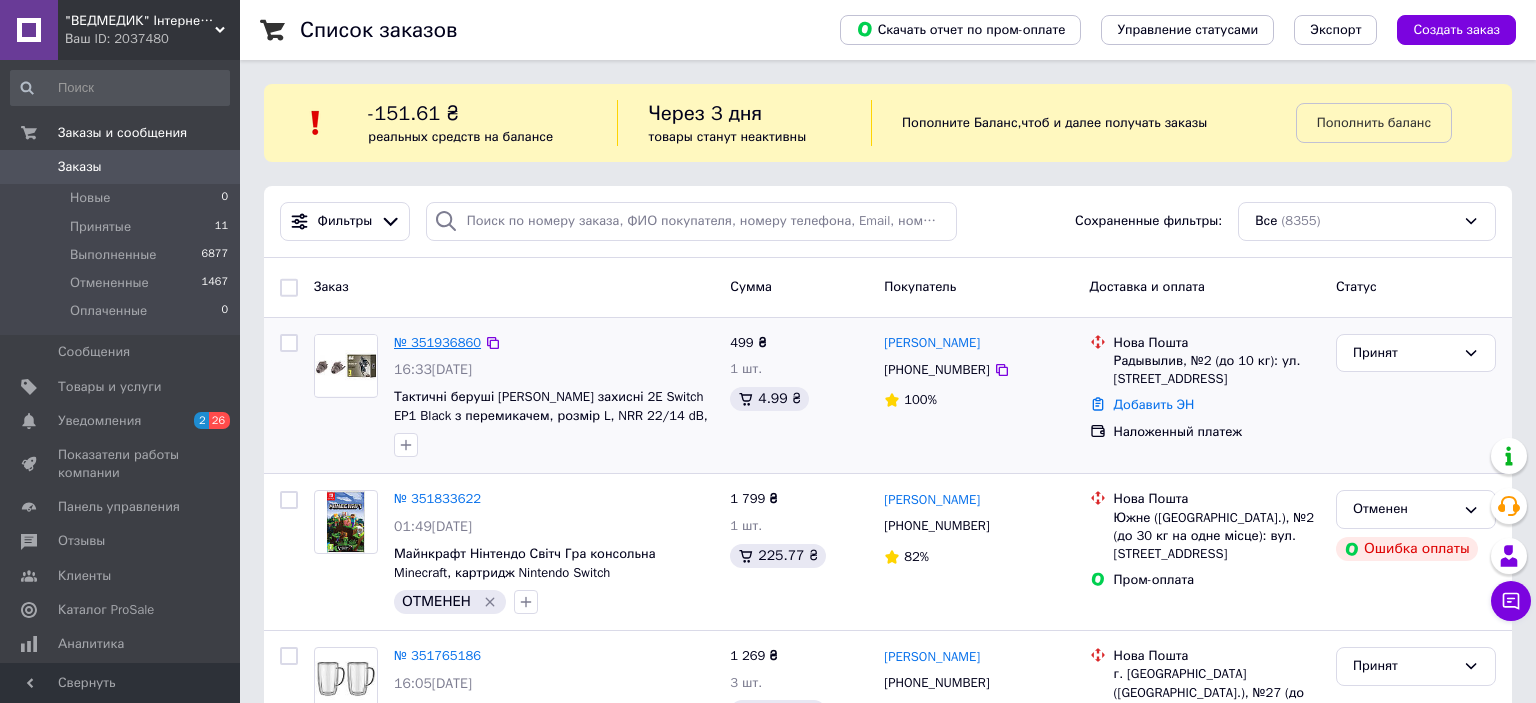 click on "№ 351936860" at bounding box center (437, 342) 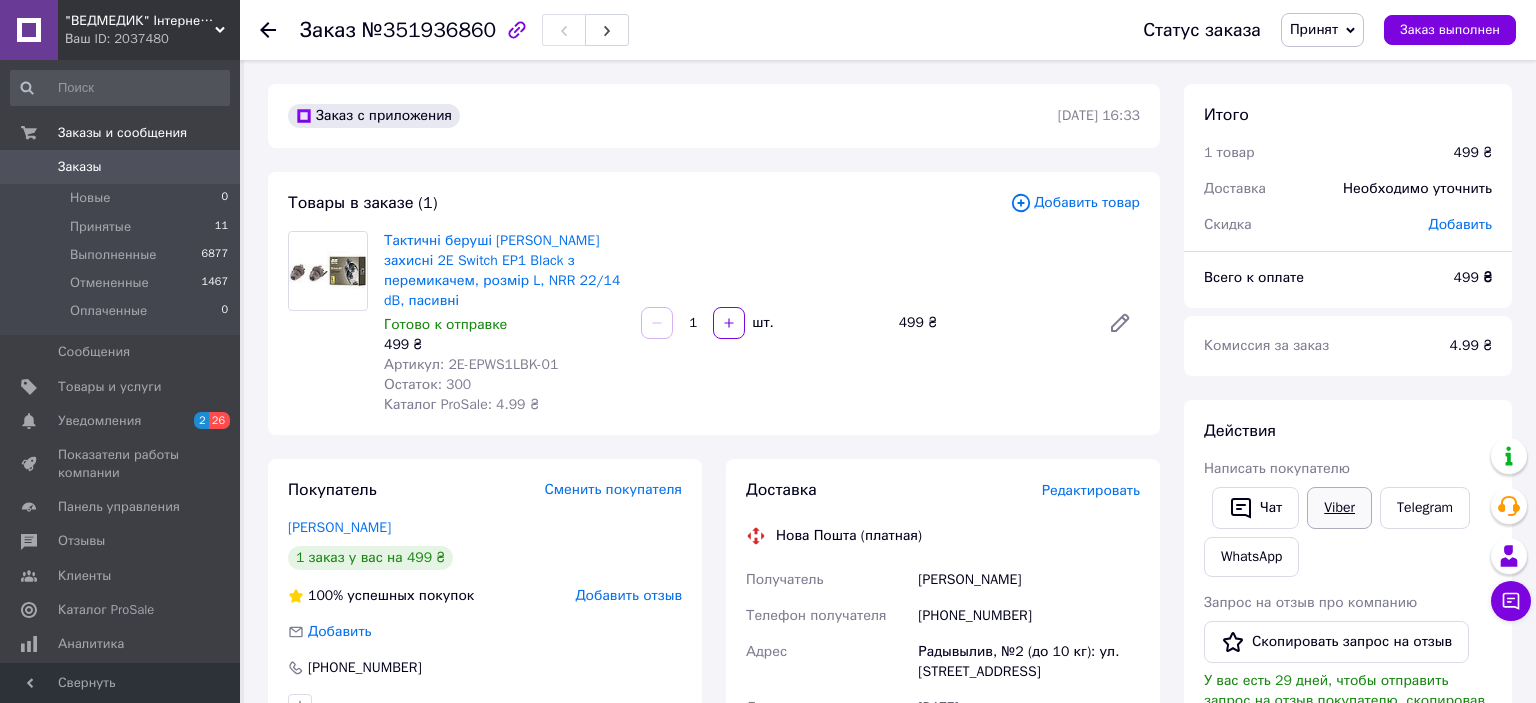 click on "Viber" at bounding box center (1339, 508) 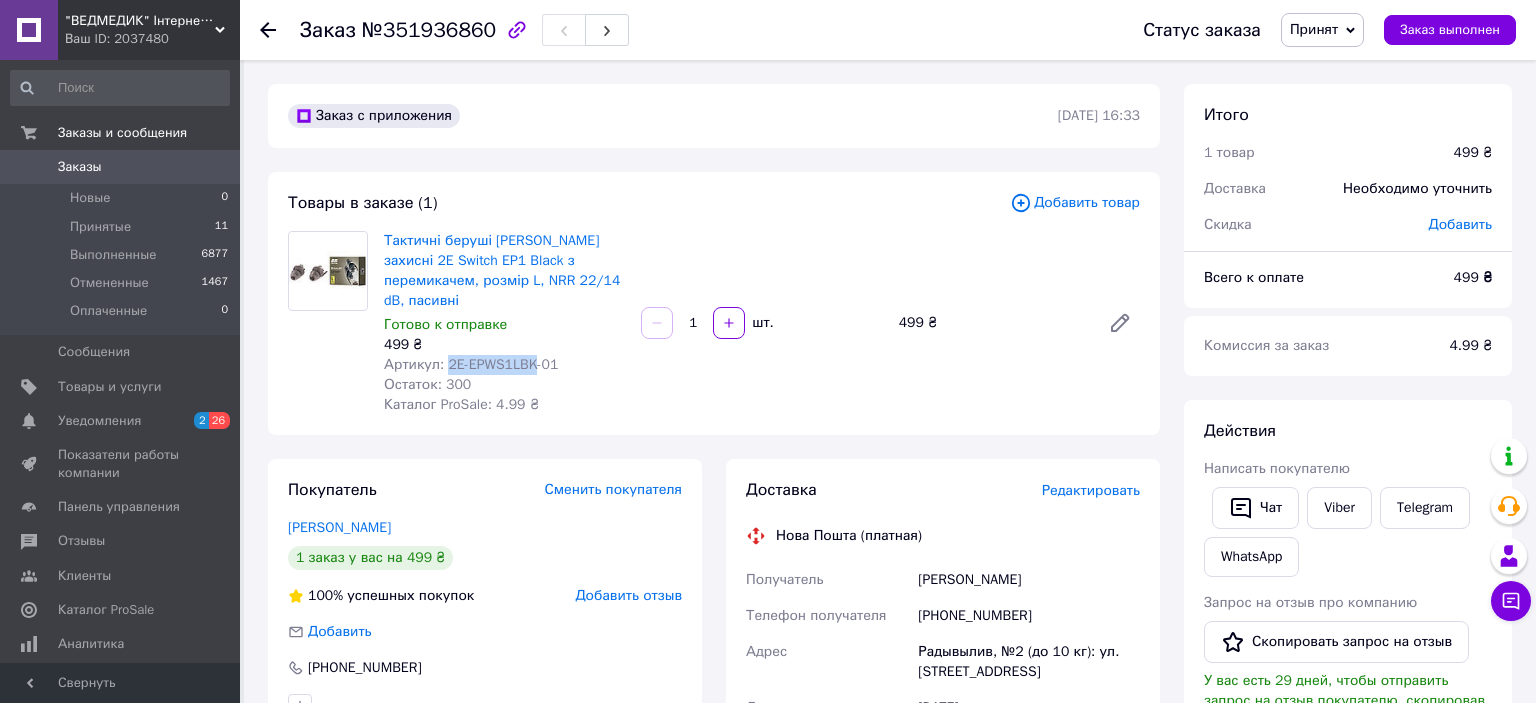 drag, startPoint x: 446, startPoint y: 342, endPoint x: 527, endPoint y: 343, distance: 81.00617 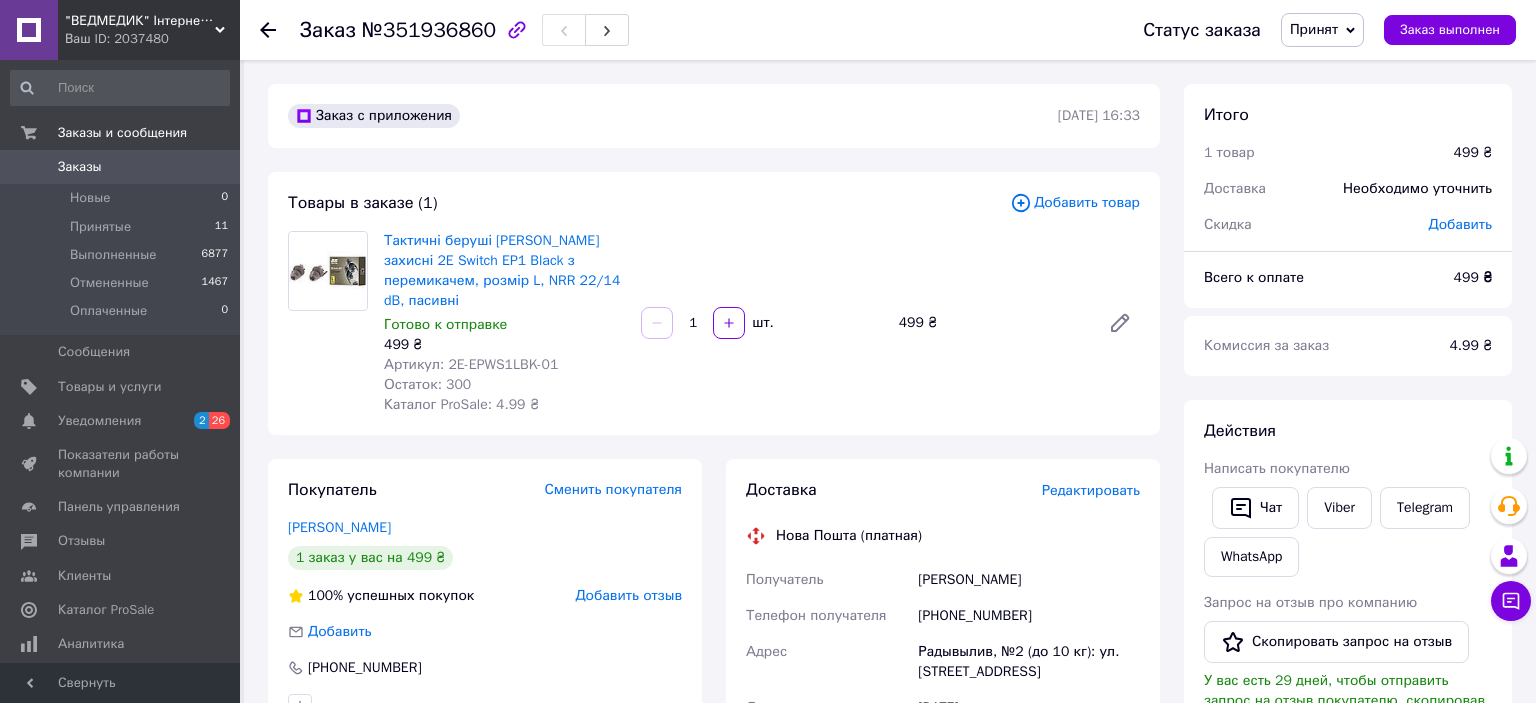 click on "[PERSON_NAME]" at bounding box center (1029, 580) 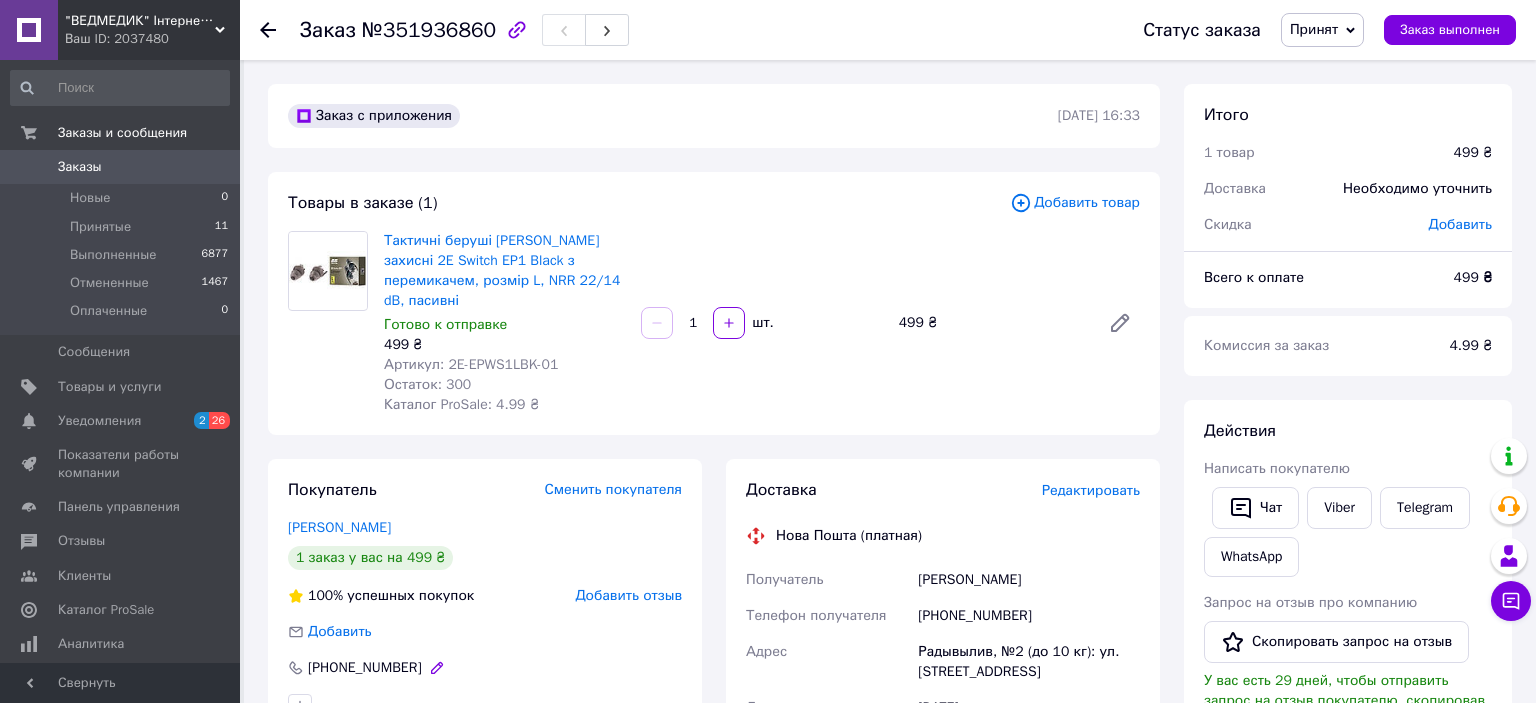 copy on "[PERSON_NAME]" 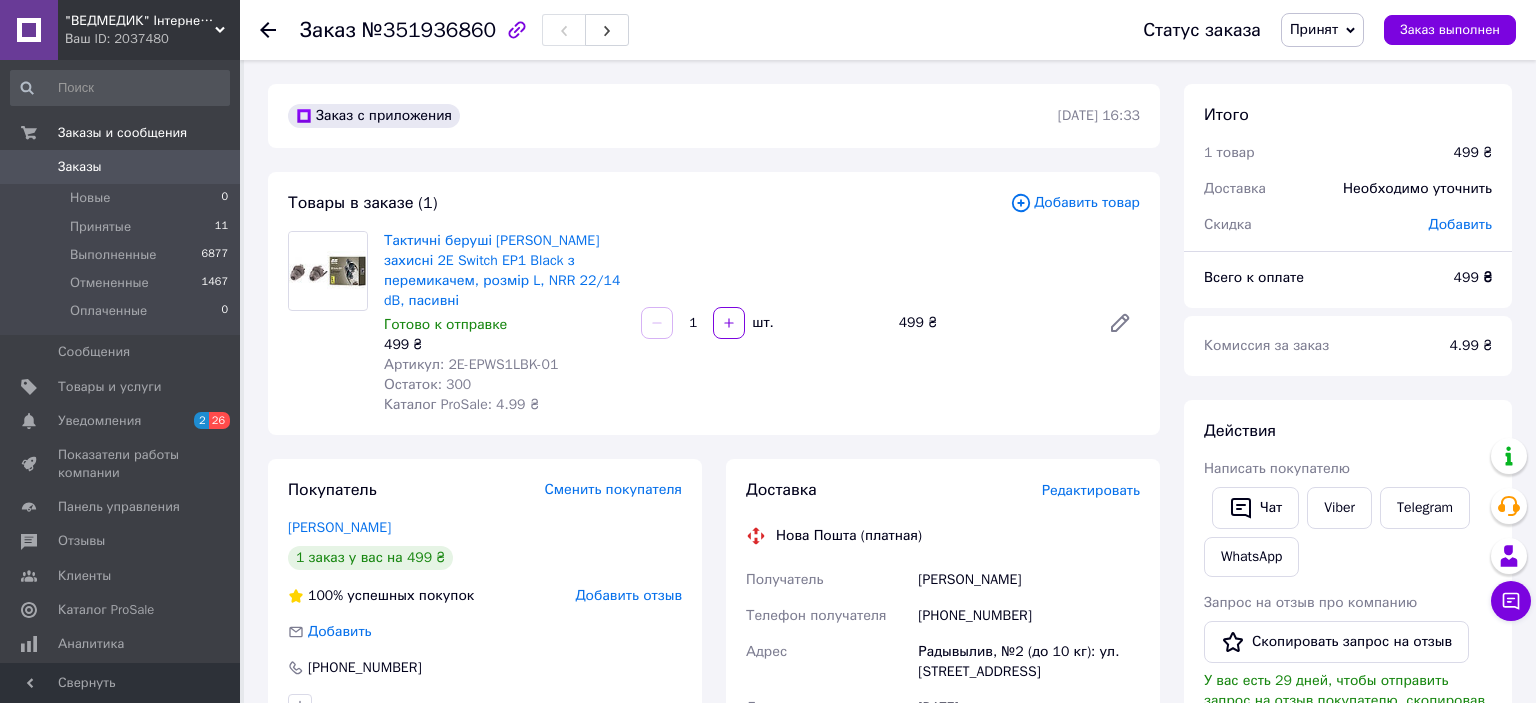 click on "Заказы 0" at bounding box center [120, 167] 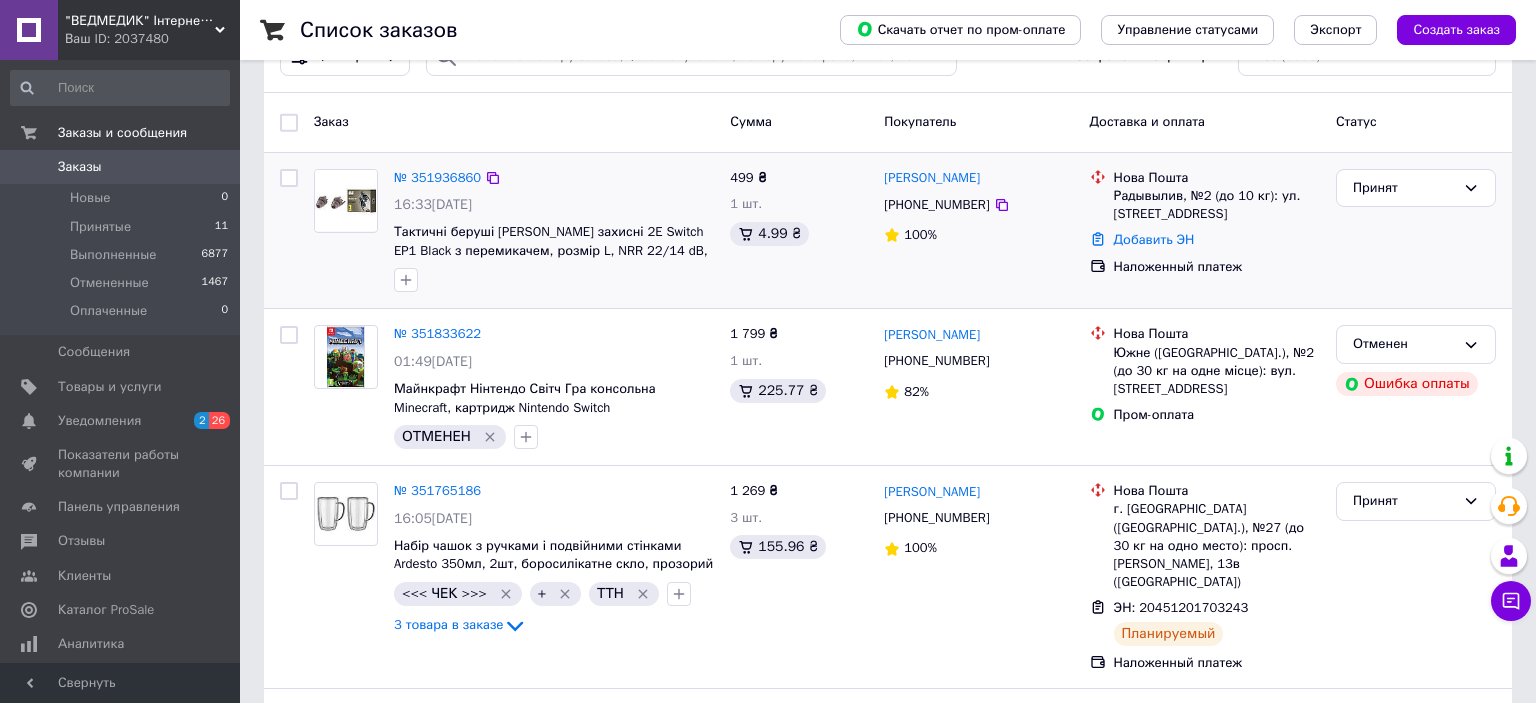 scroll, scrollTop: 211, scrollLeft: 0, axis: vertical 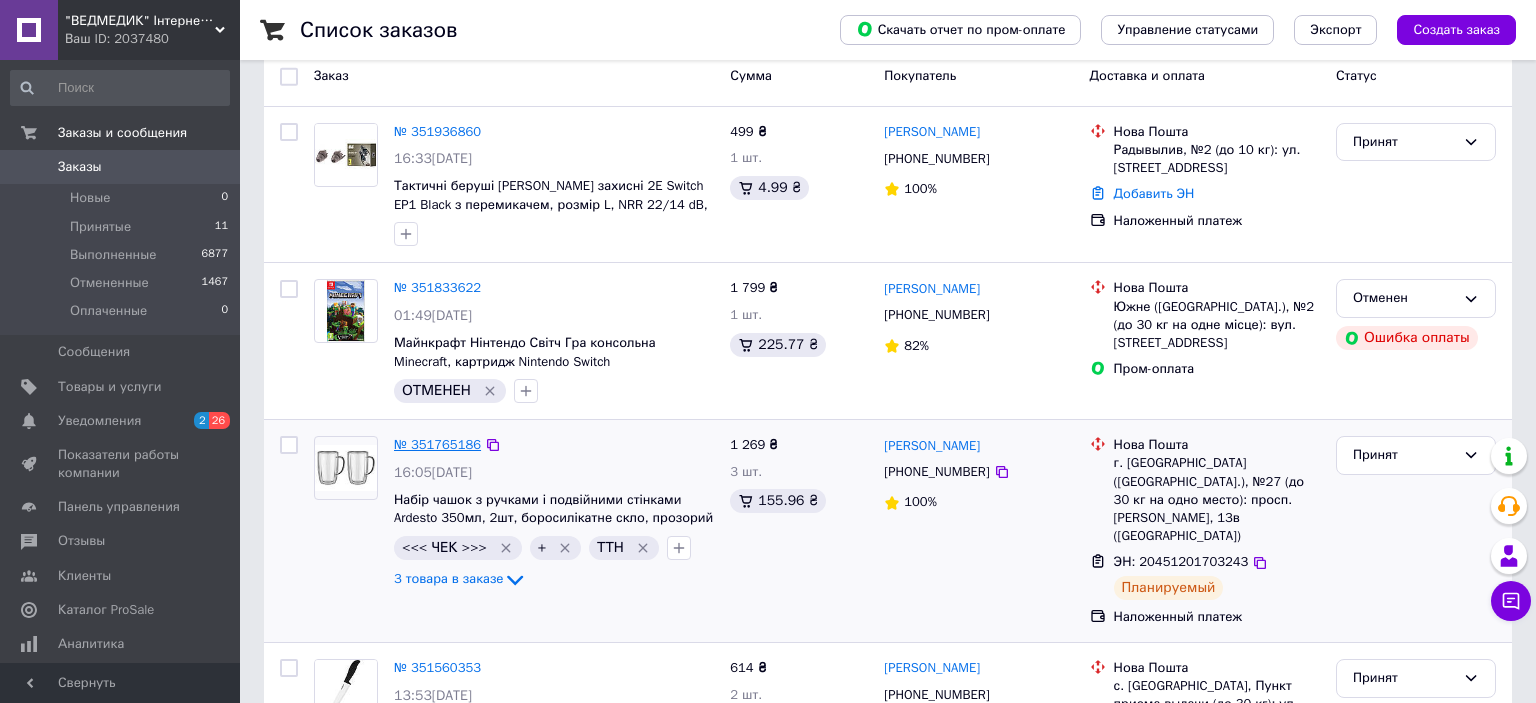 click on "№ 351765186" at bounding box center [437, 444] 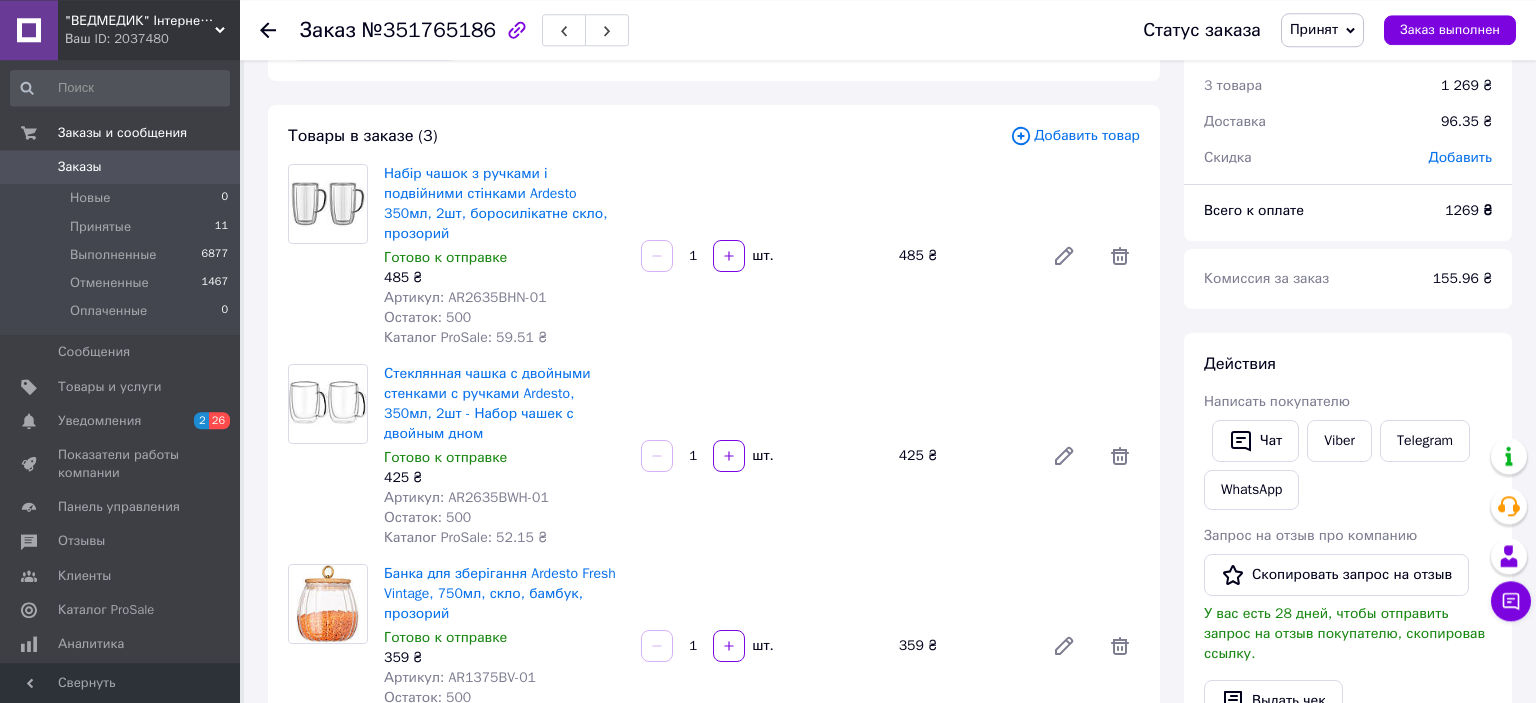 scroll, scrollTop: 0, scrollLeft: 0, axis: both 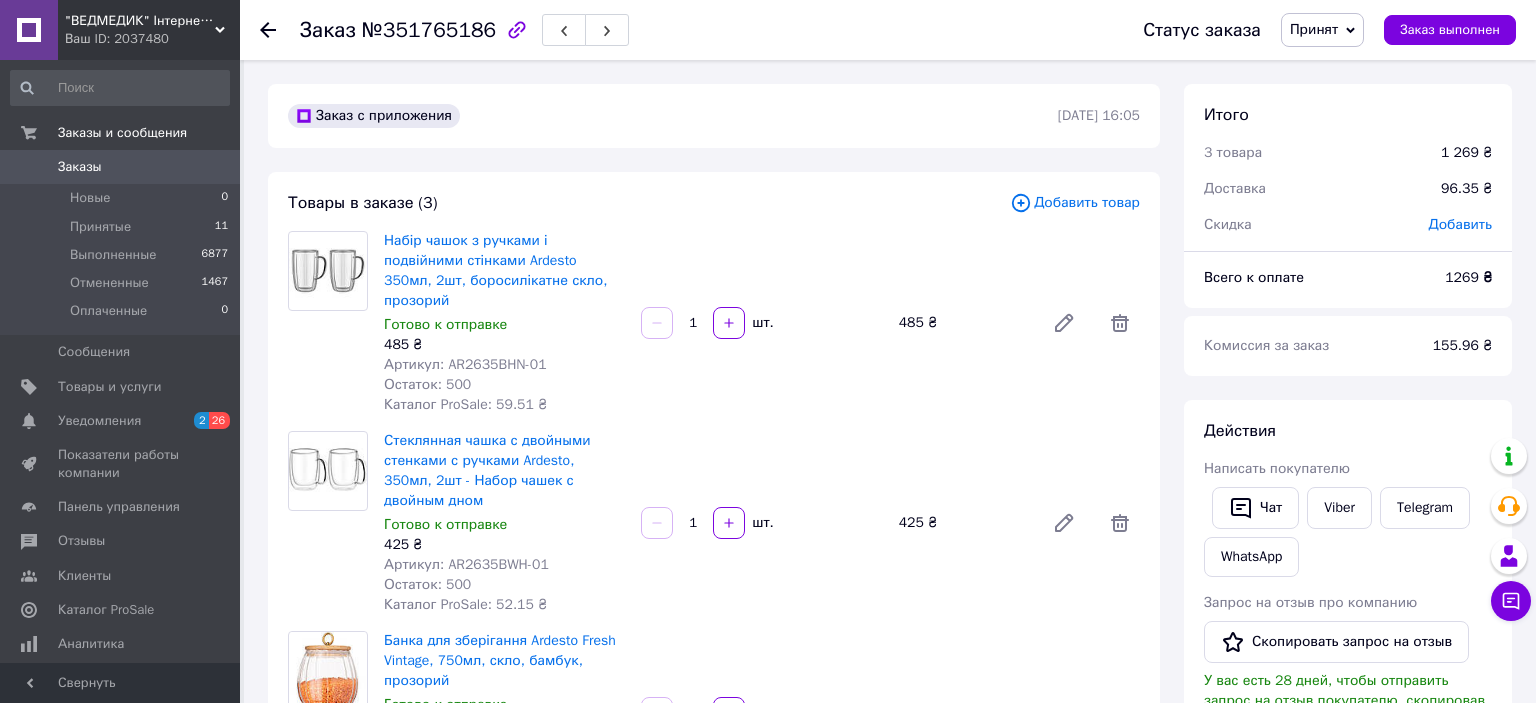 click on "Заказы" at bounding box center [121, 167] 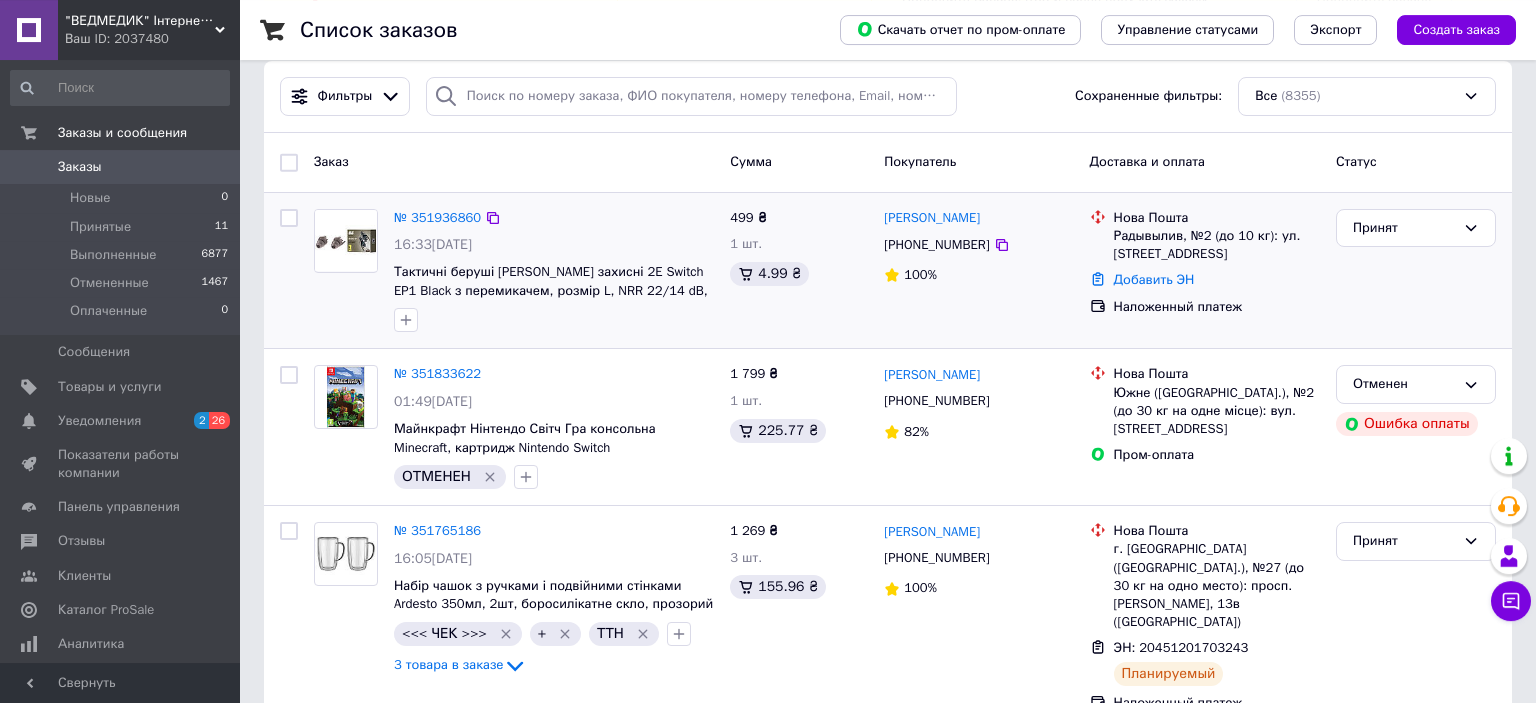 scroll, scrollTop: 105, scrollLeft: 0, axis: vertical 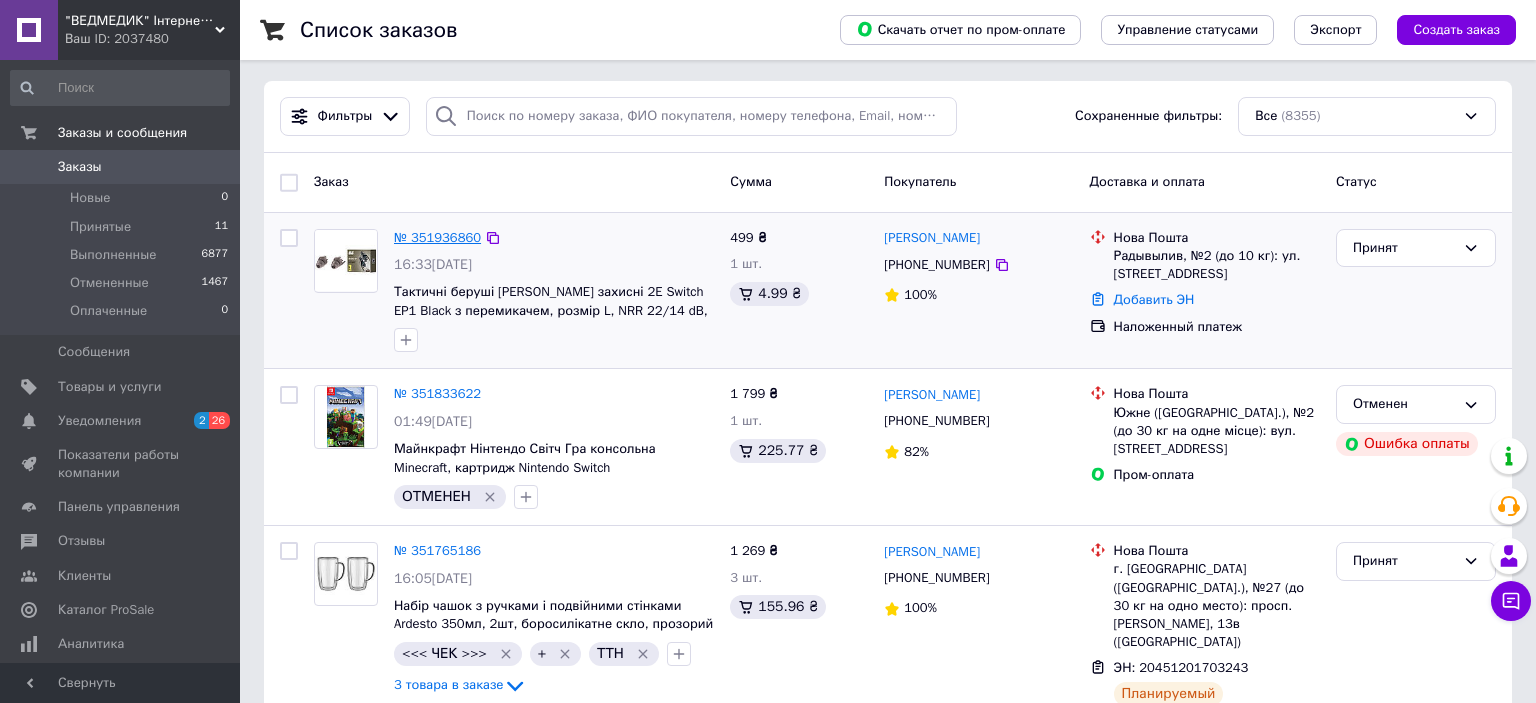 click on "№ 351936860" at bounding box center (437, 237) 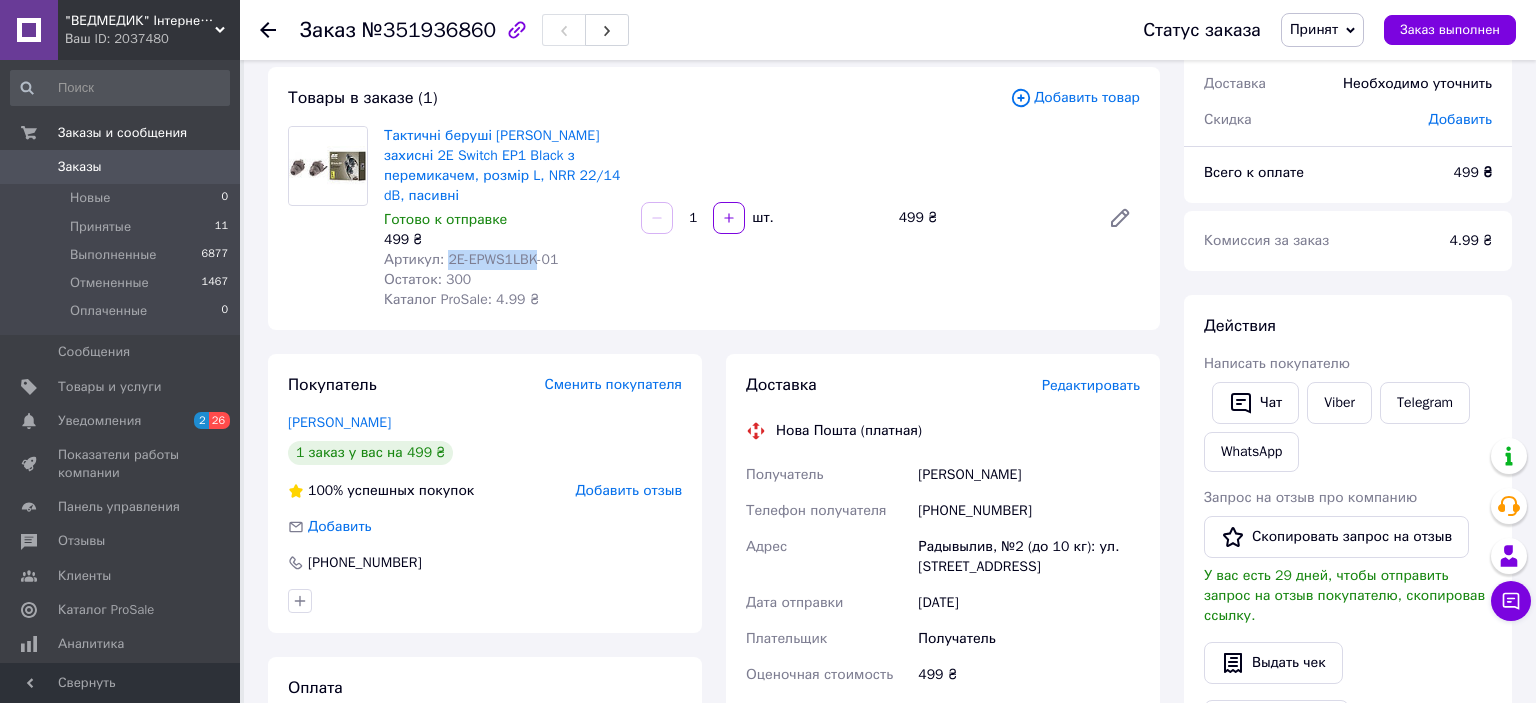 drag, startPoint x: 445, startPoint y: 235, endPoint x: 529, endPoint y: 236, distance: 84.00595 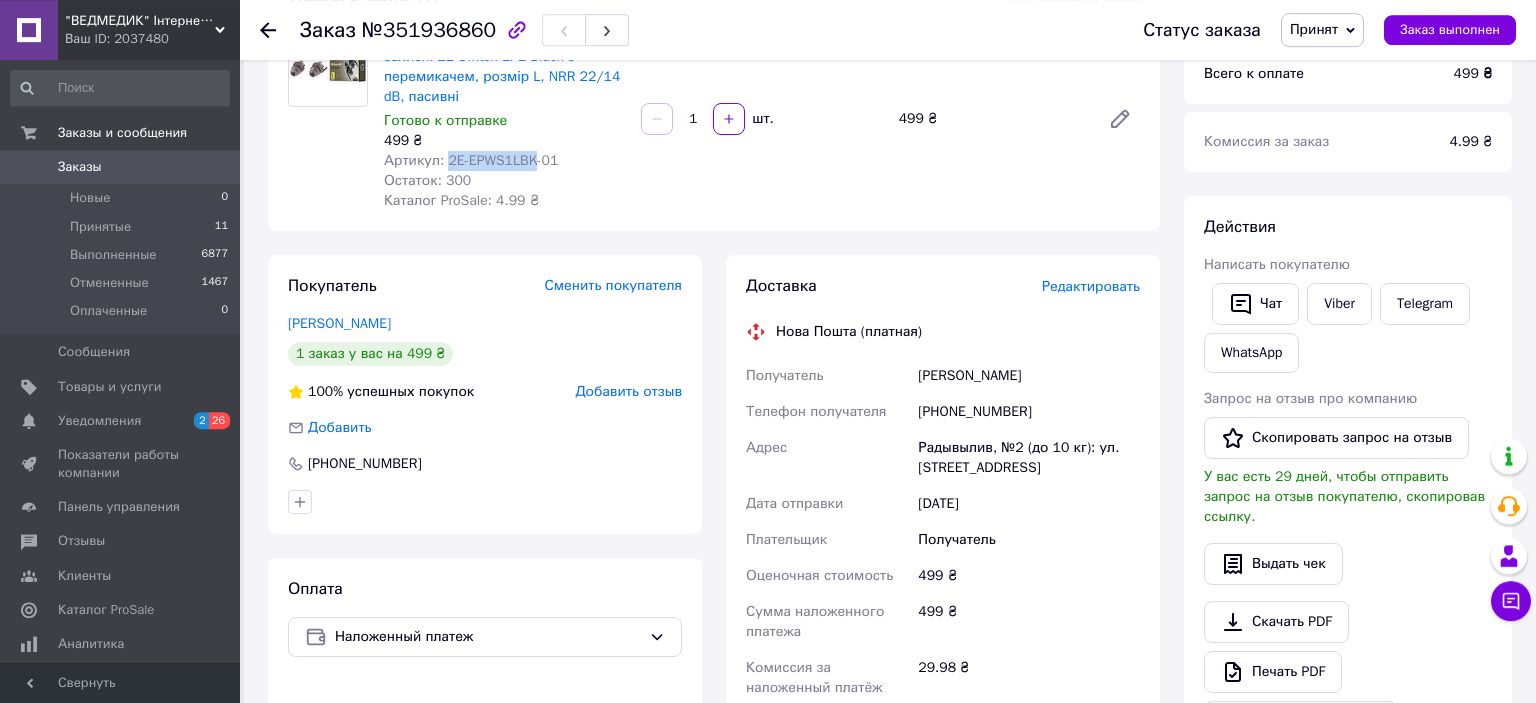 scroll, scrollTop: 211, scrollLeft: 0, axis: vertical 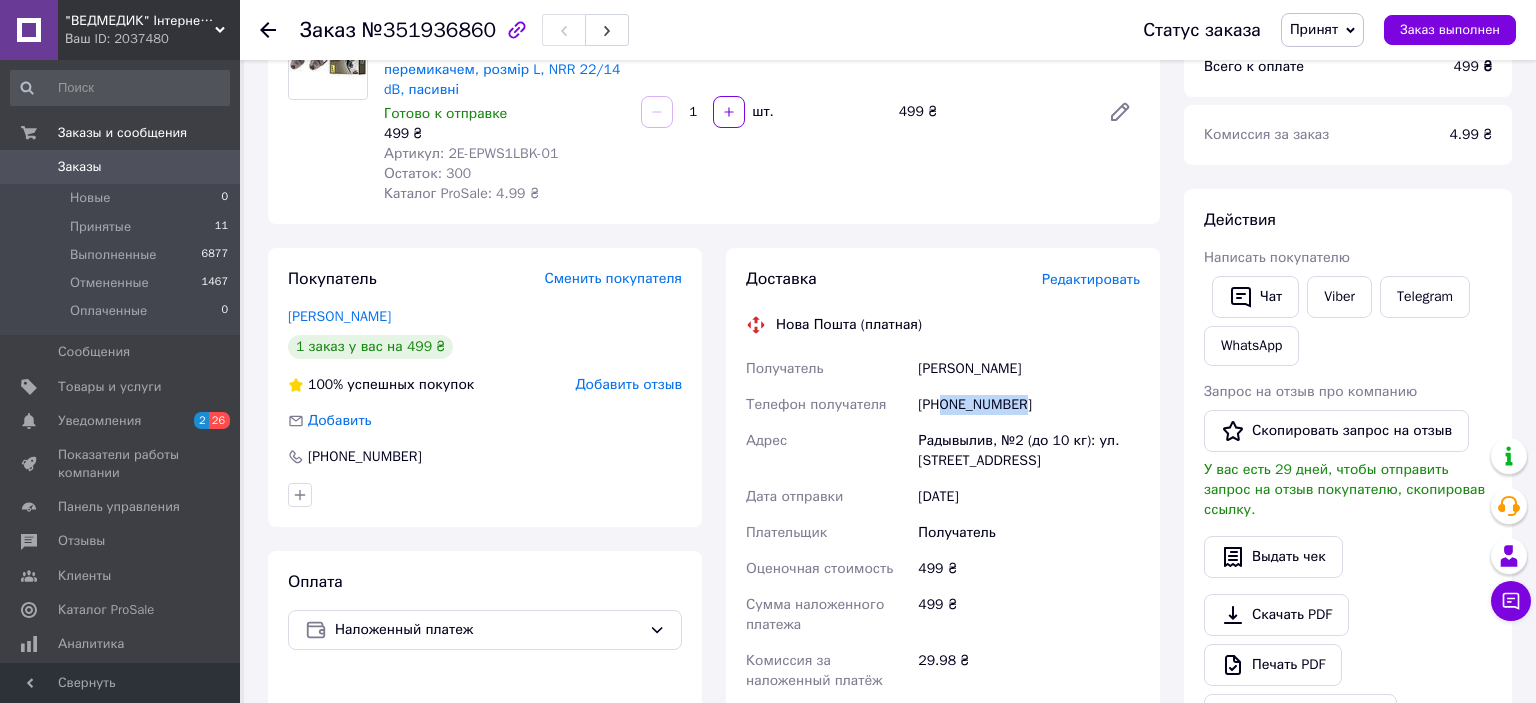 drag, startPoint x: 1032, startPoint y: 384, endPoint x: 940, endPoint y: 382, distance: 92.021736 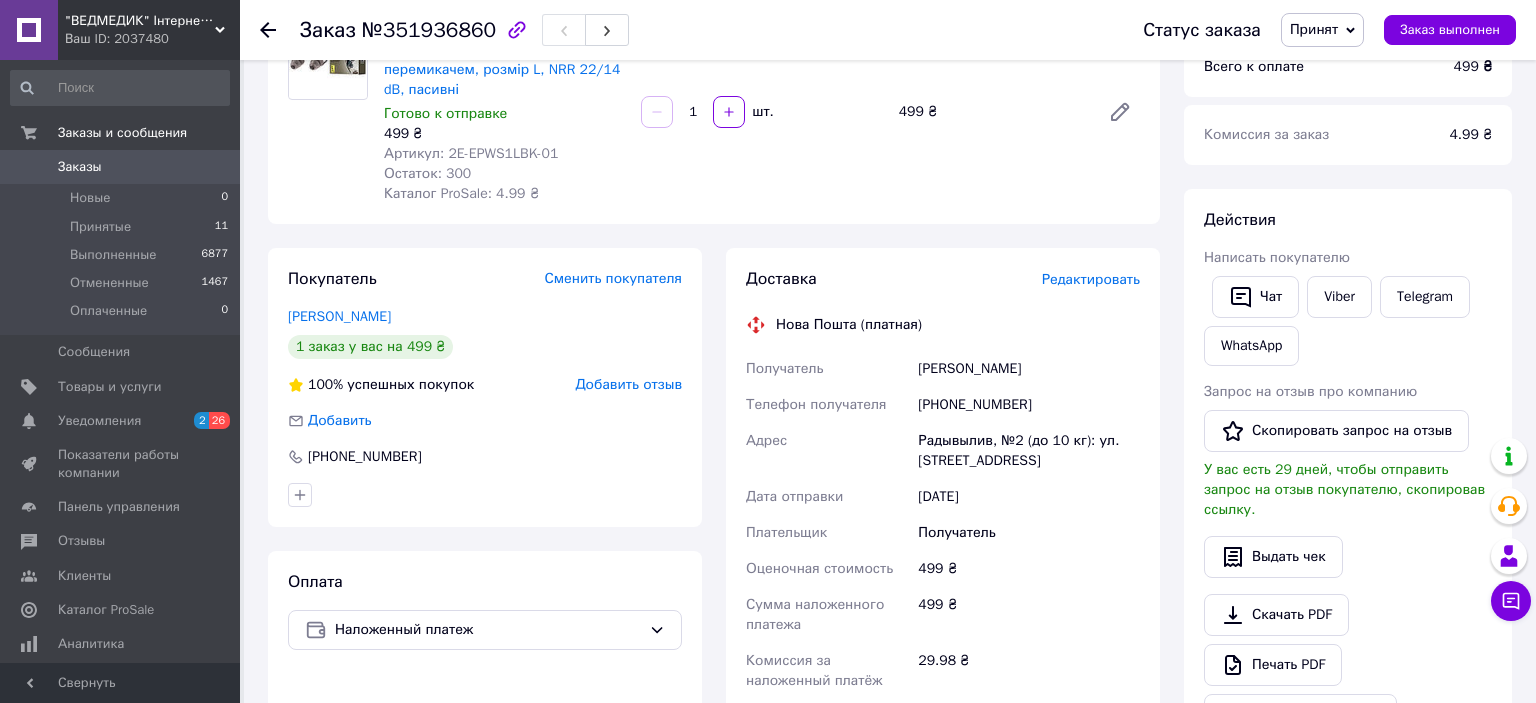 click on "Радывылив, №2 (до 10 кг): ул. [STREET_ADDRESS]" at bounding box center [1029, 451] 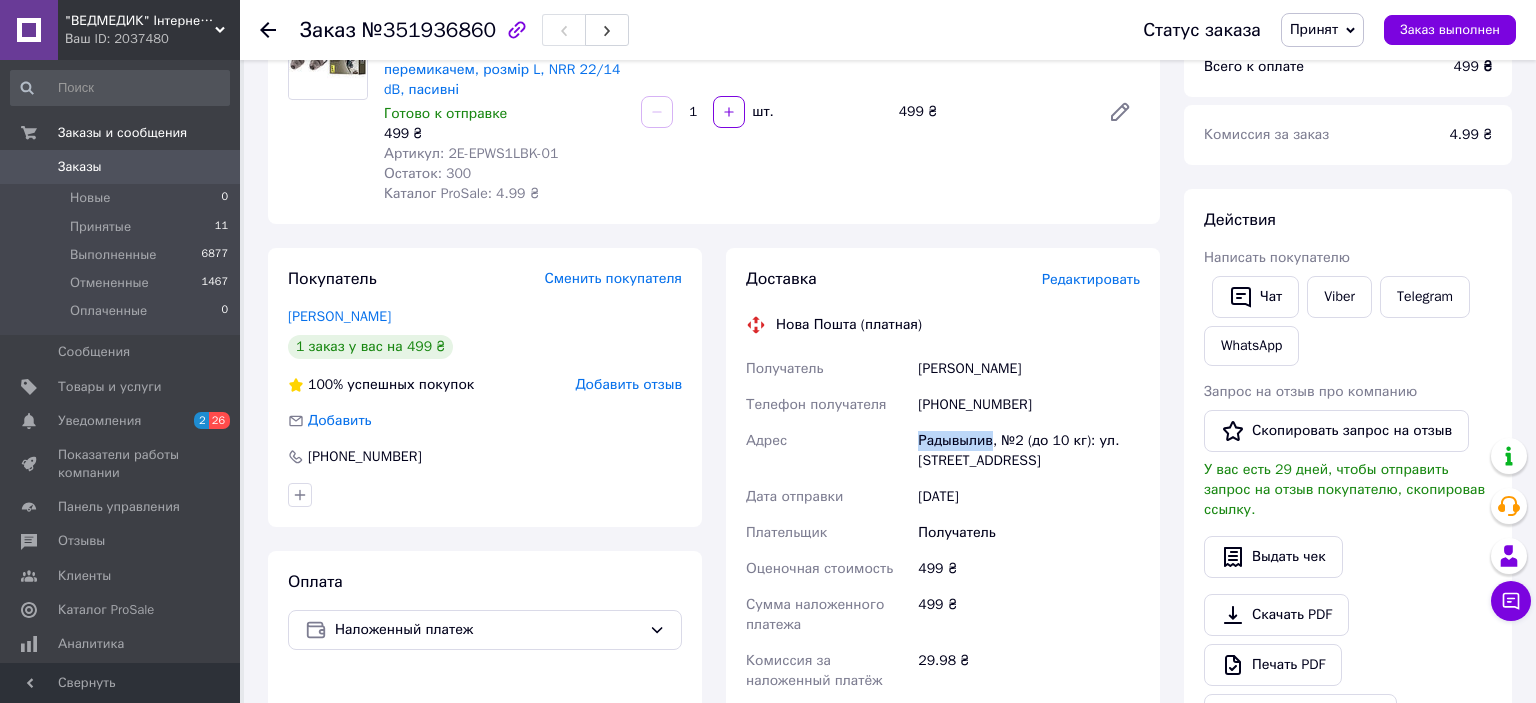 click on "Радывылив, №2 (до 10 кг): ул. [STREET_ADDRESS]" at bounding box center [1029, 451] 